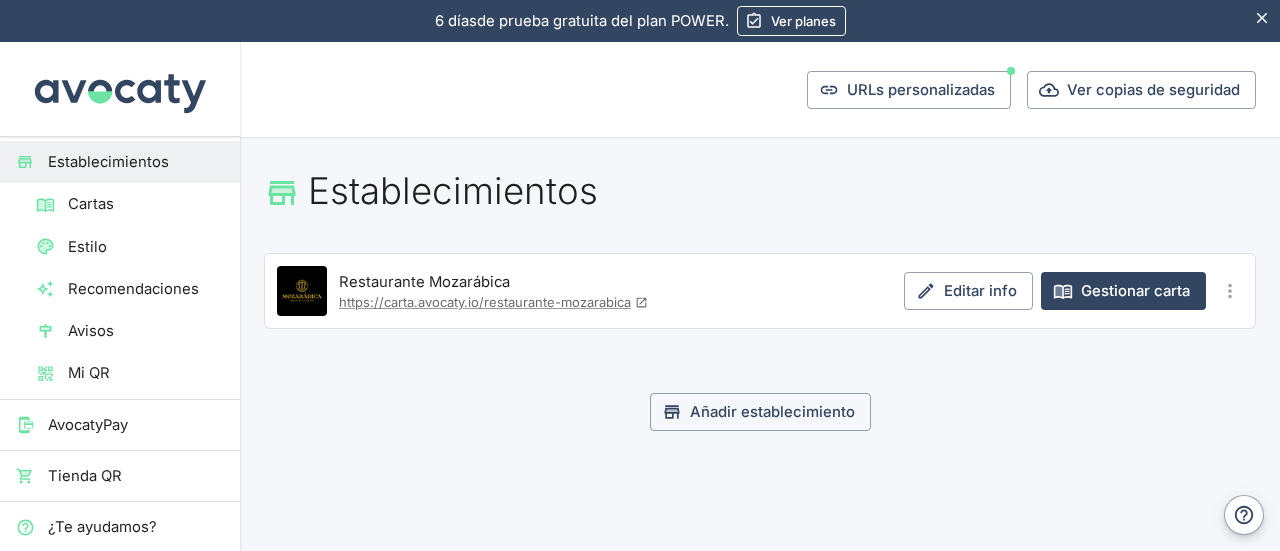 scroll, scrollTop: 0, scrollLeft: 0, axis: both 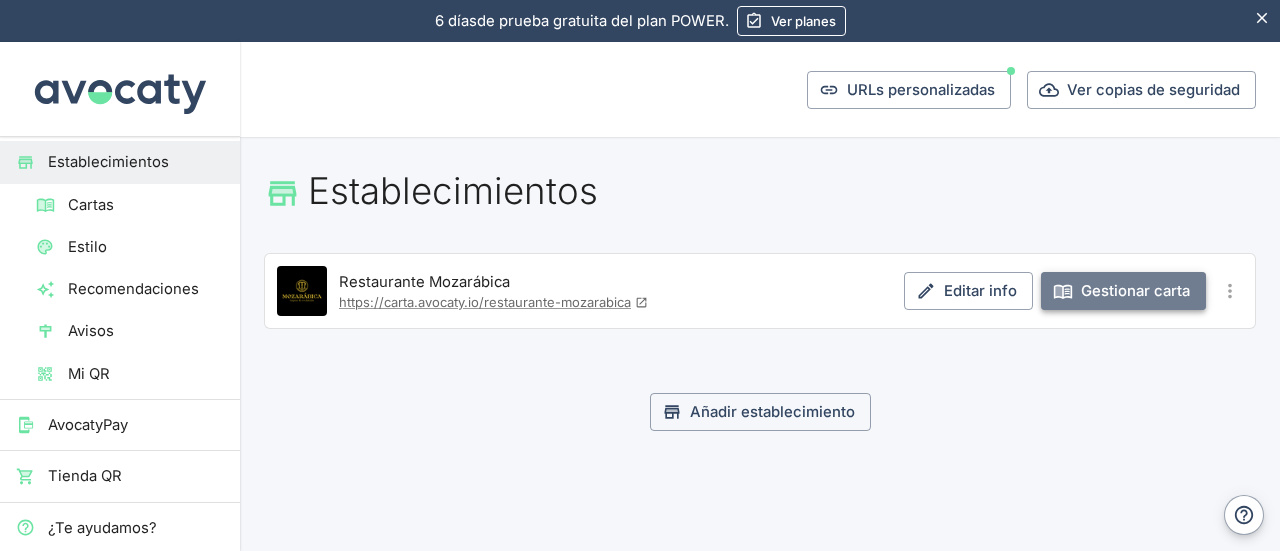 click on "Gestionar carta" at bounding box center [1123, 291] 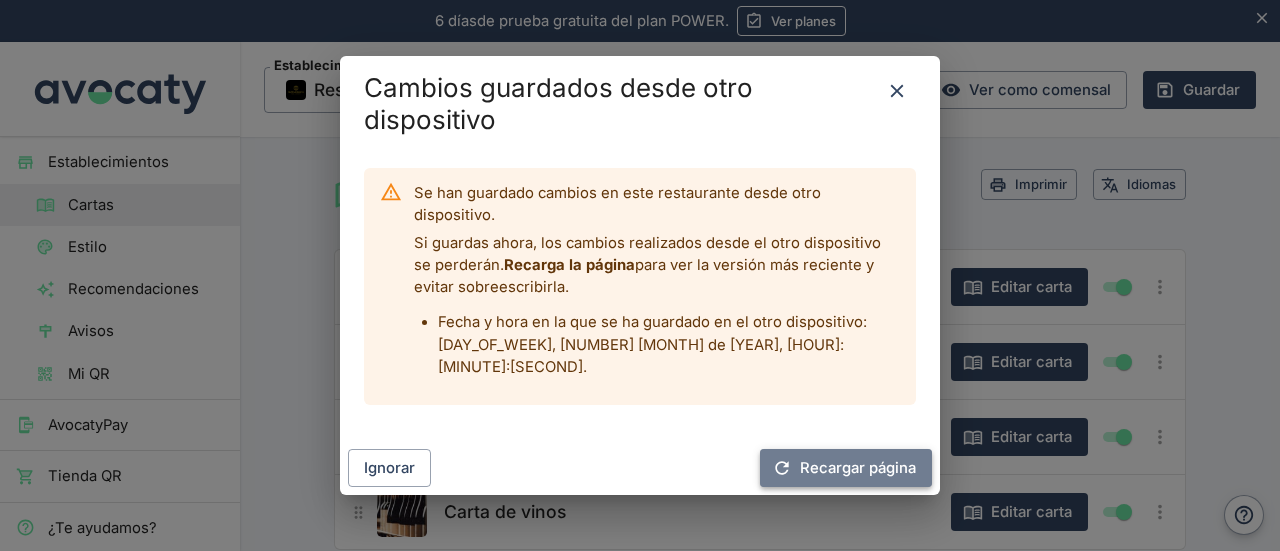 click on "Recargar página" at bounding box center [846, 468] 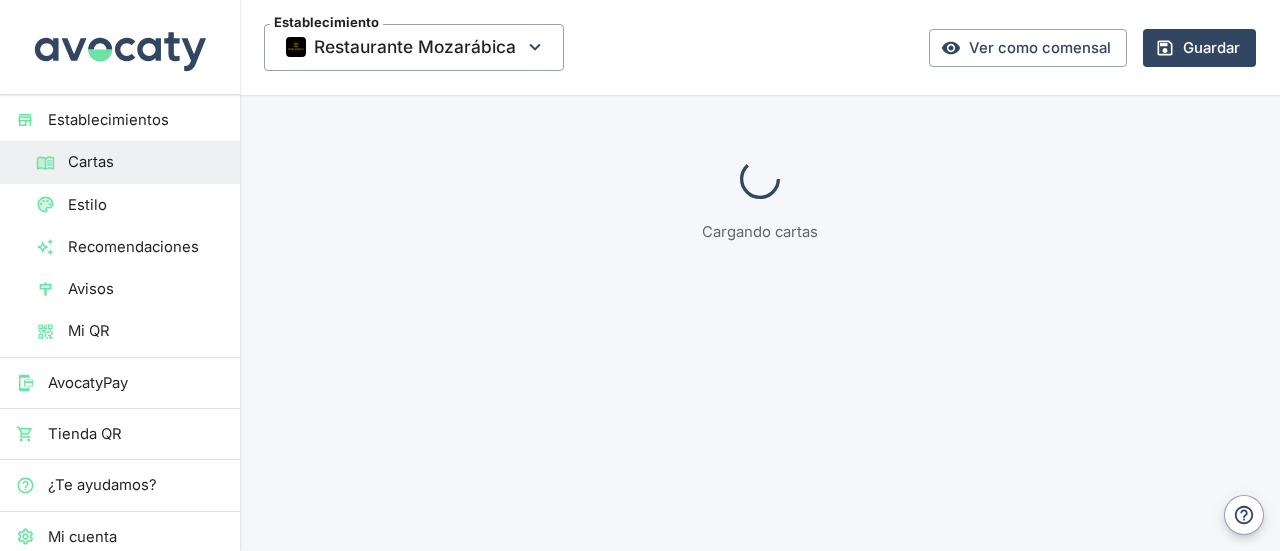 scroll, scrollTop: 0, scrollLeft: 0, axis: both 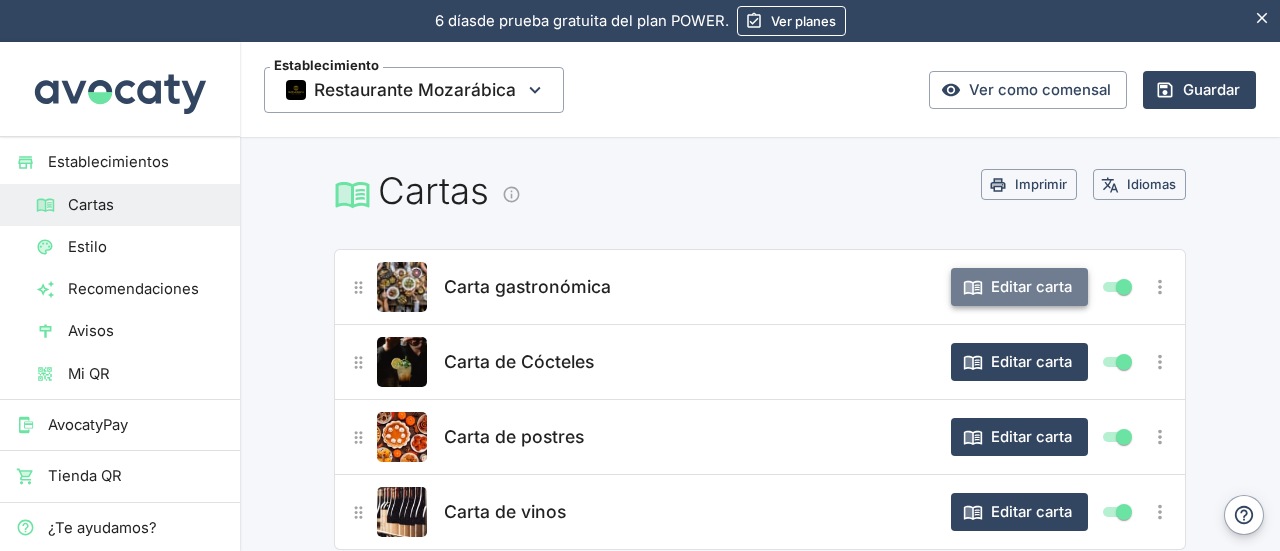 click on "Editar carta" at bounding box center (1019, 287) 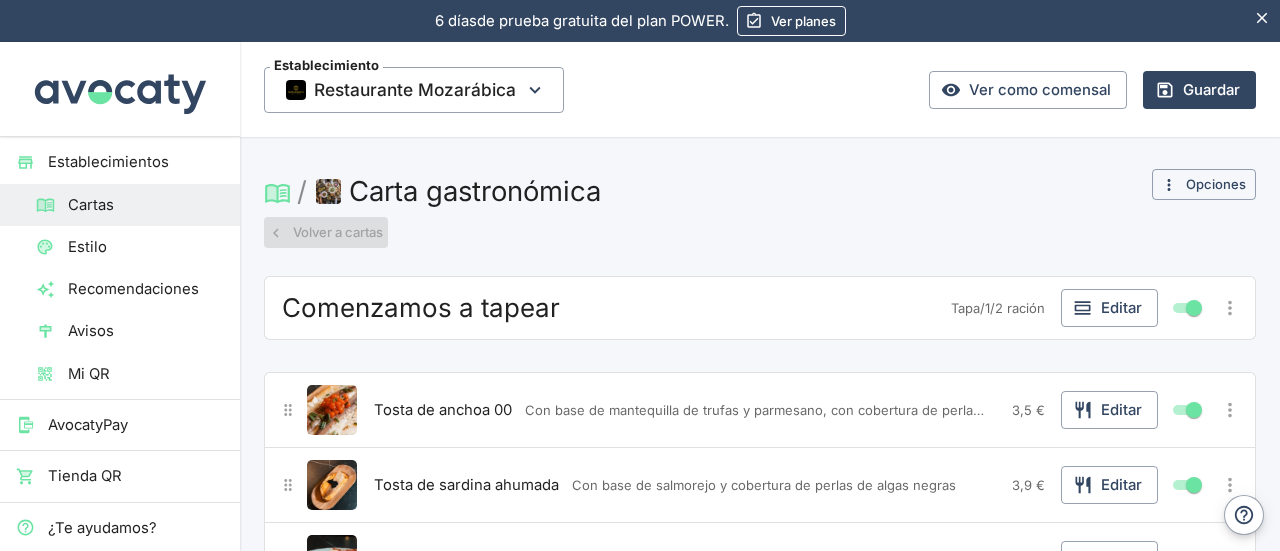 click on "Volver a cartas" at bounding box center [326, 232] 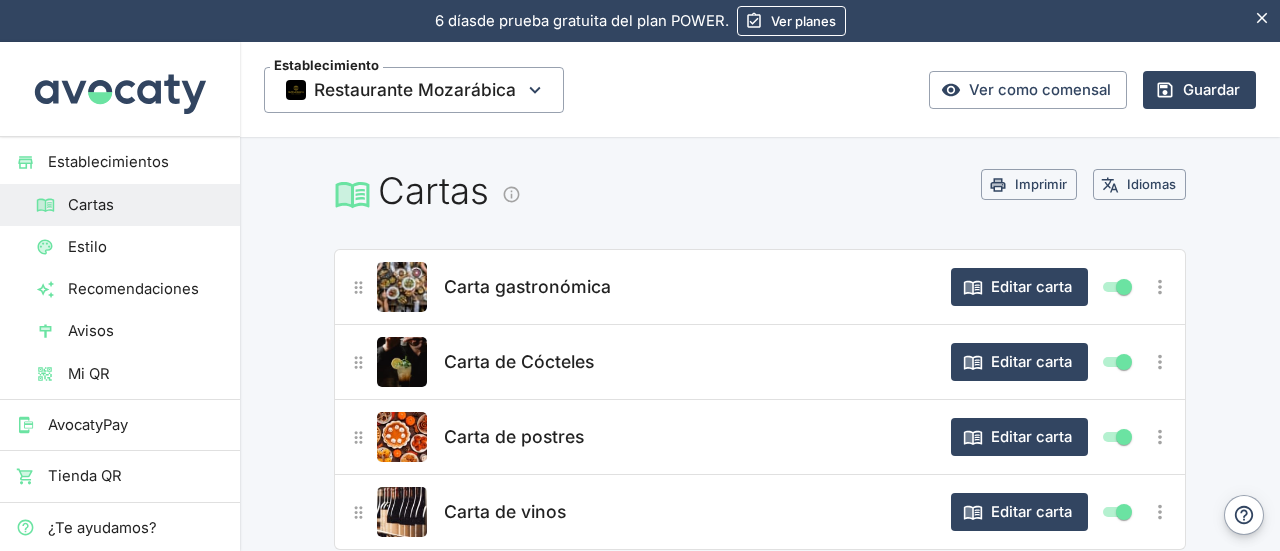 click on "Establecimiento Restaurante Mozarábica" at bounding box center (592, 90) 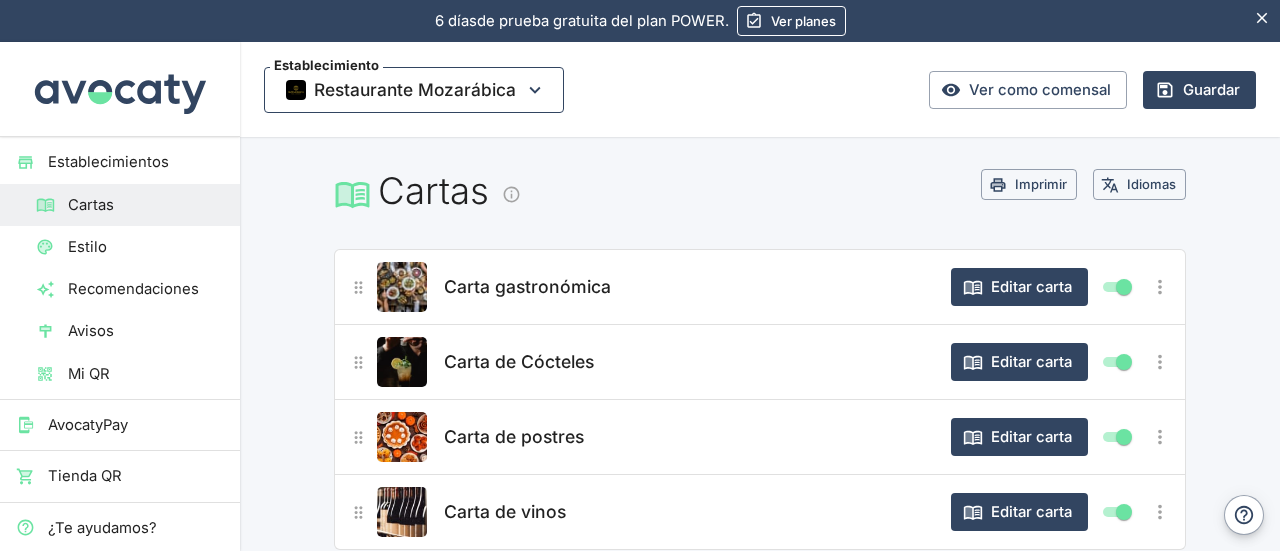 click 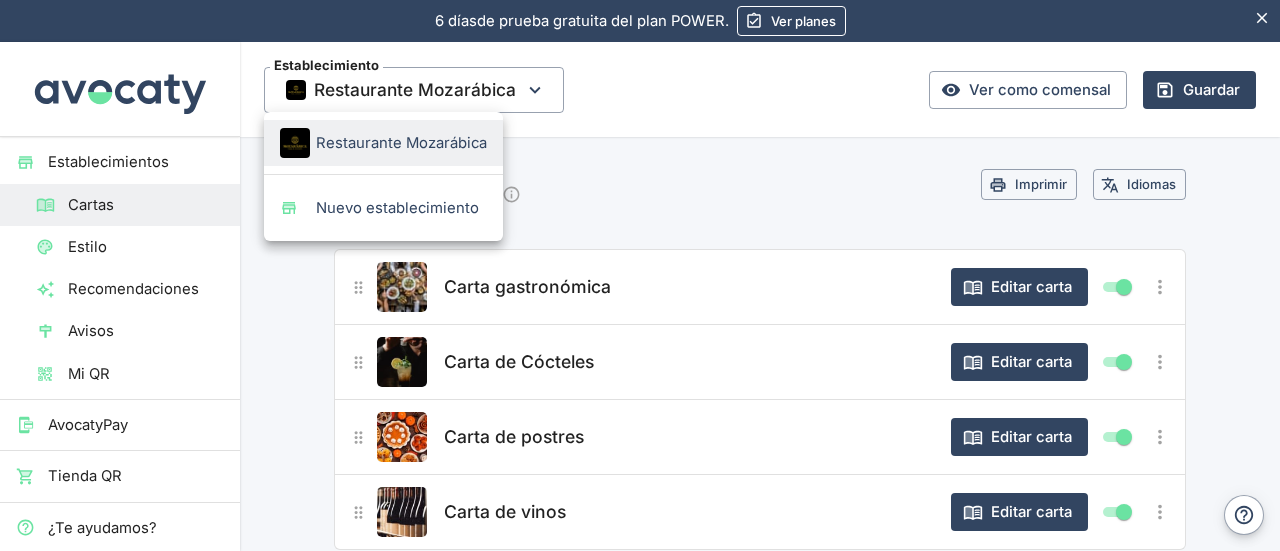 click at bounding box center [640, 275] 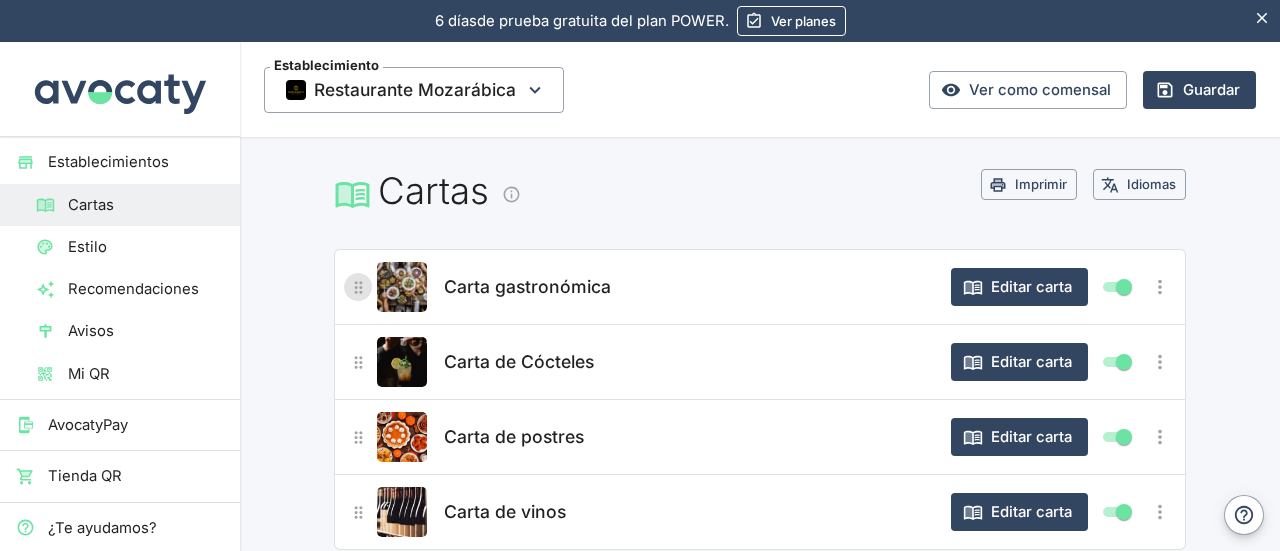click 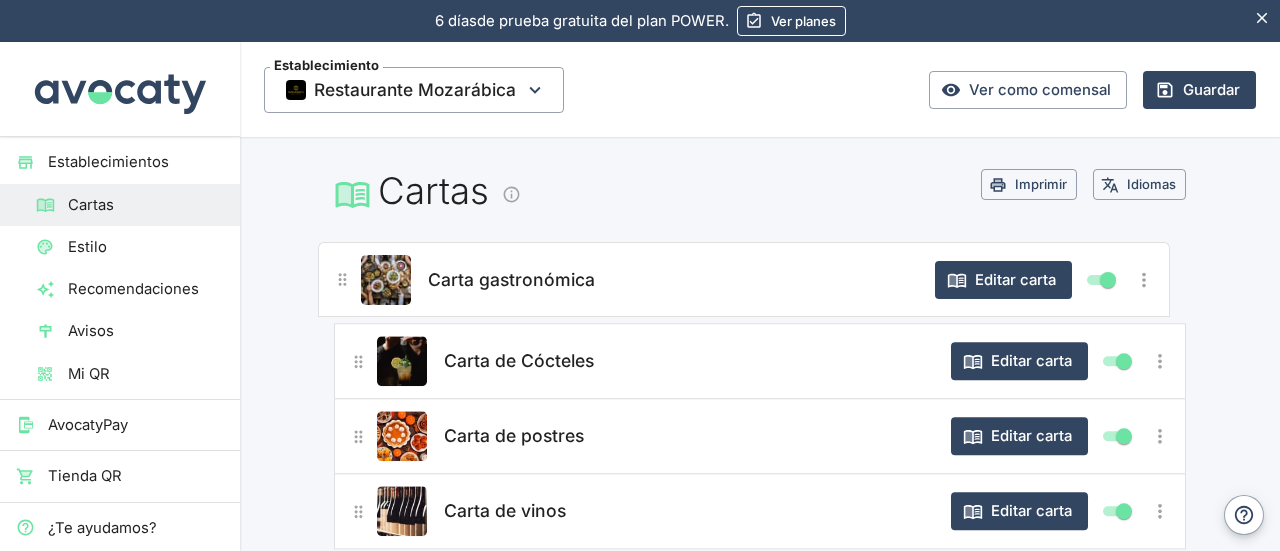 click on "Carta gastronómica Editar carta Carta de Cócteles Editar carta Carta de postres Editar carta Carta de vinos Editar carta" at bounding box center [760, 398] 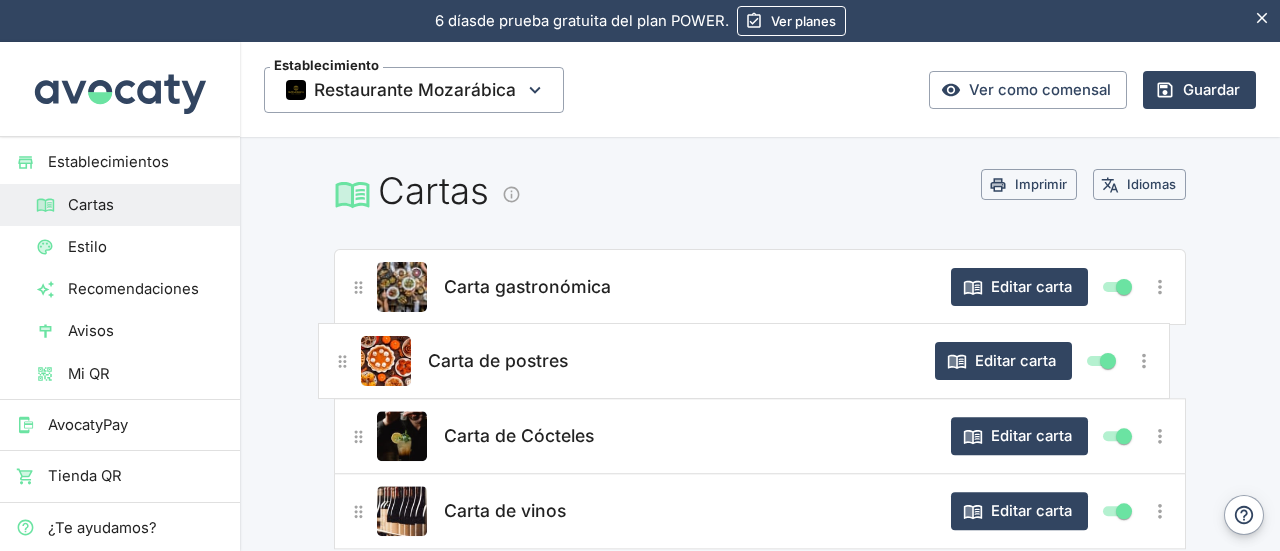 drag, startPoint x: 350, startPoint y: 438, endPoint x: 342, endPoint y: 355, distance: 83.38465 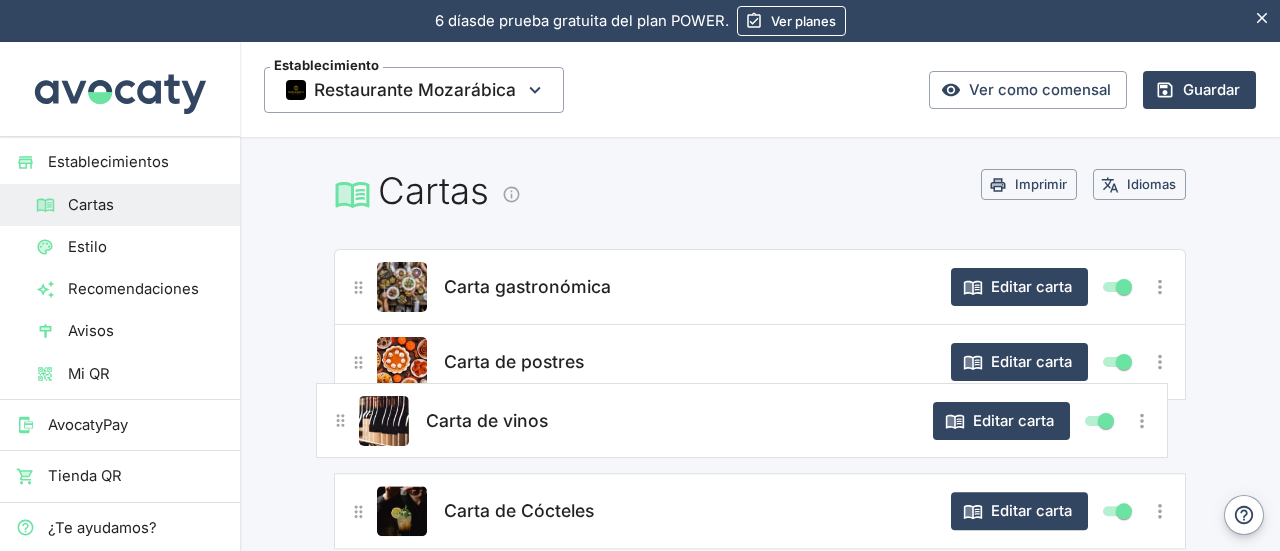 drag, startPoint x: 353, startPoint y: 512, endPoint x: 342, endPoint y: 417, distance: 95.63472 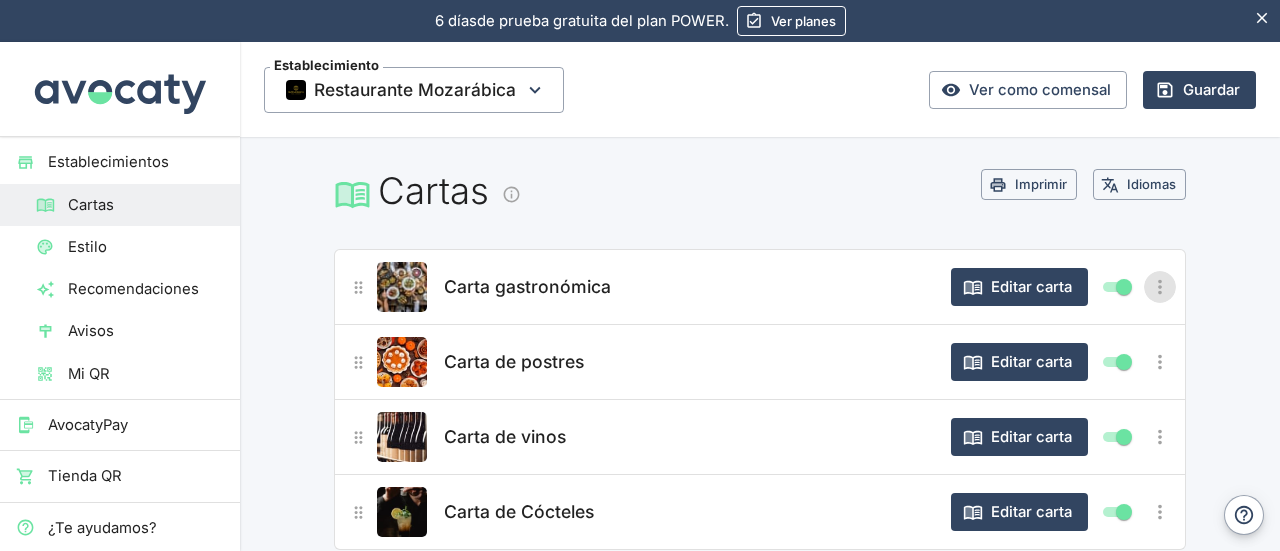 click 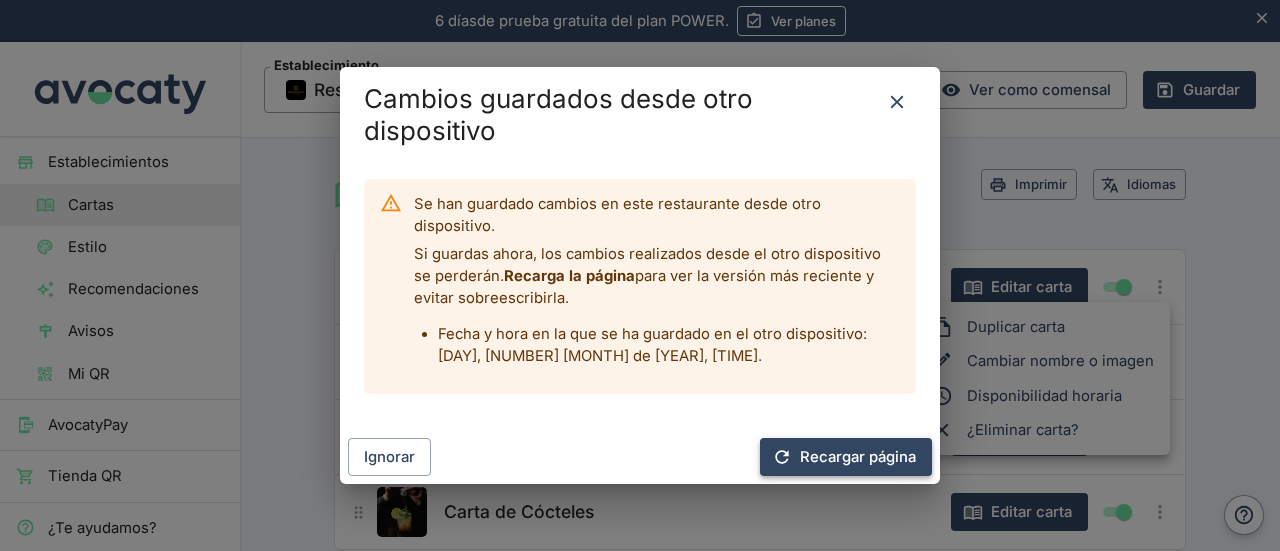 click on "Recargar página" at bounding box center (846, 457) 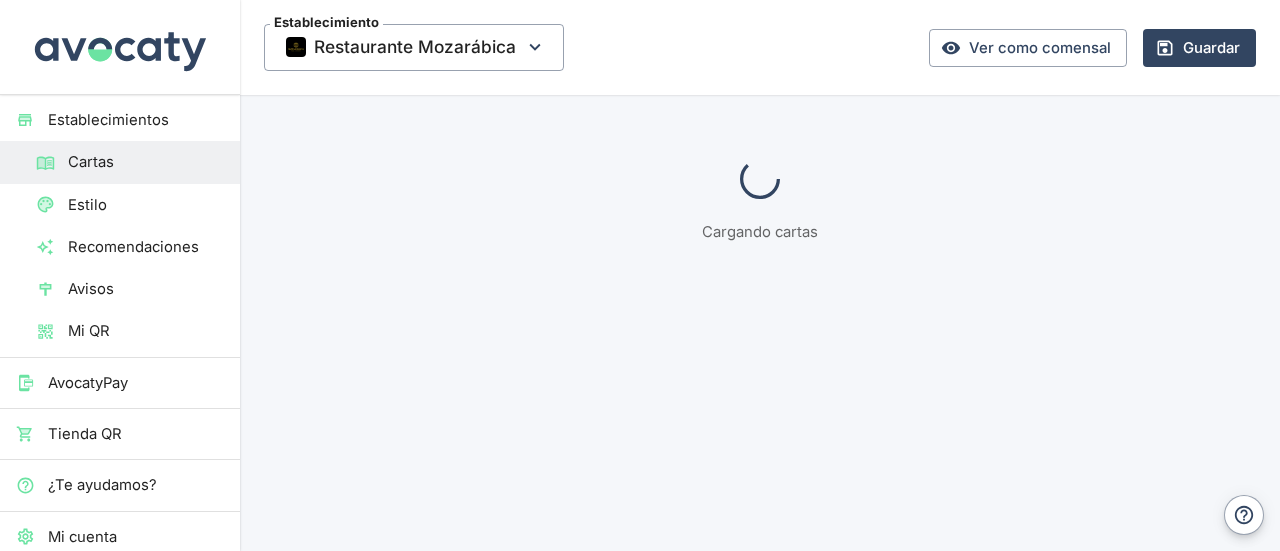 scroll, scrollTop: 0, scrollLeft: 0, axis: both 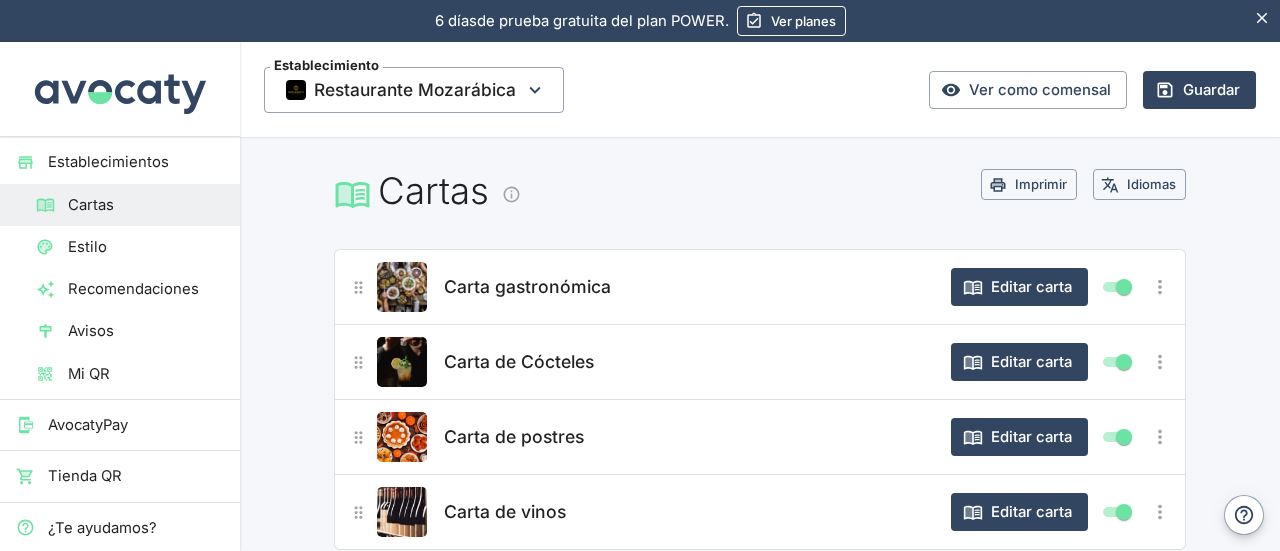 click 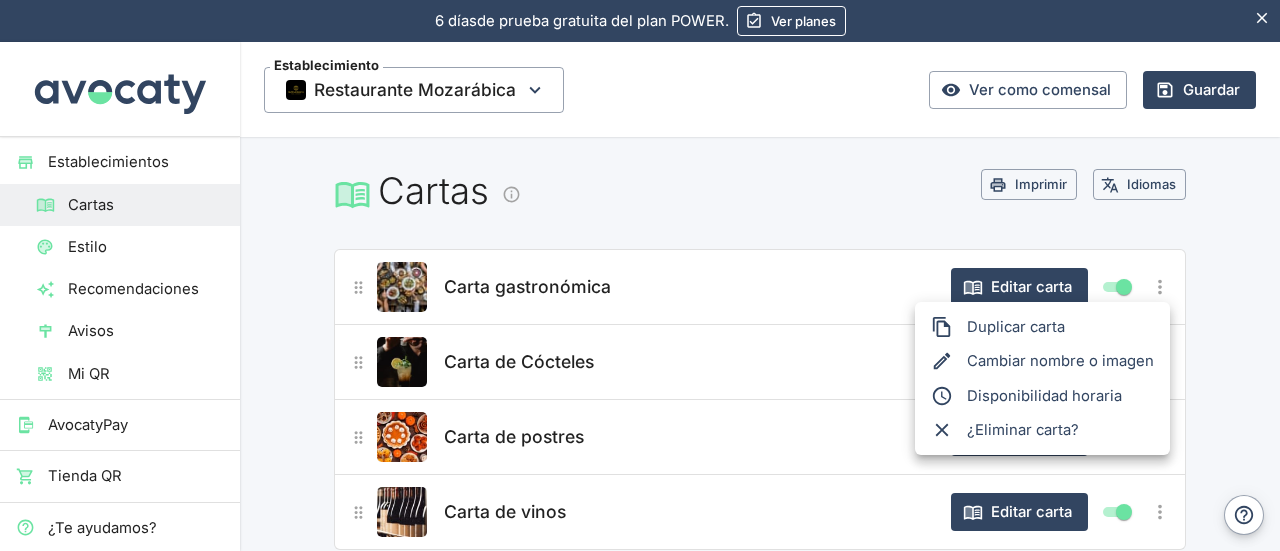 click on "Cambiar nombre o imagen" at bounding box center [1042, 361] 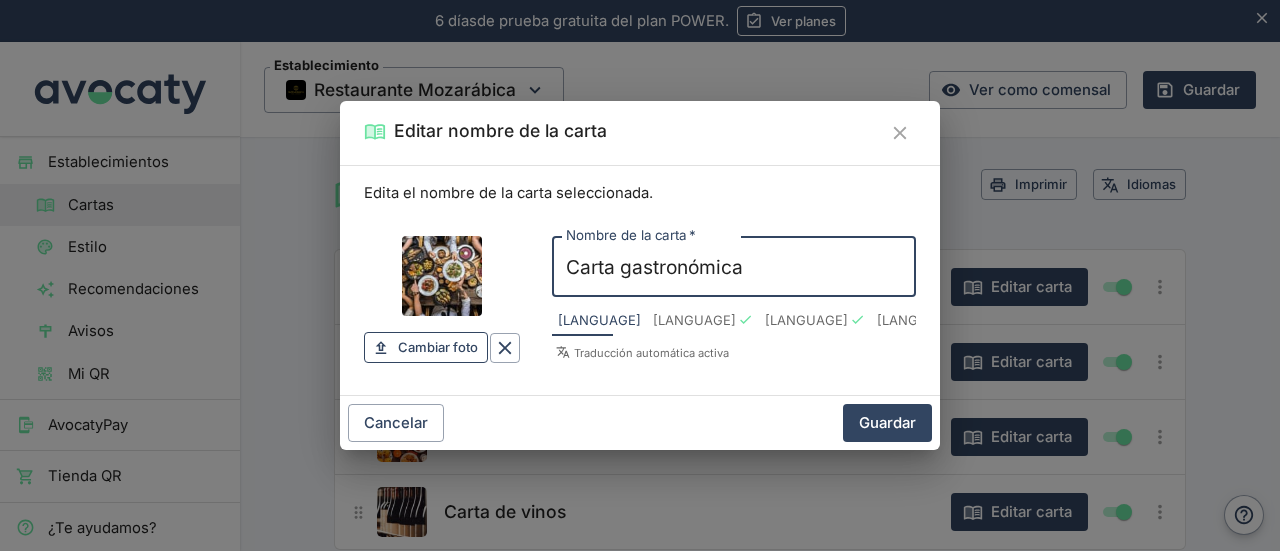 click on "Cambiar foto" at bounding box center (438, 347) 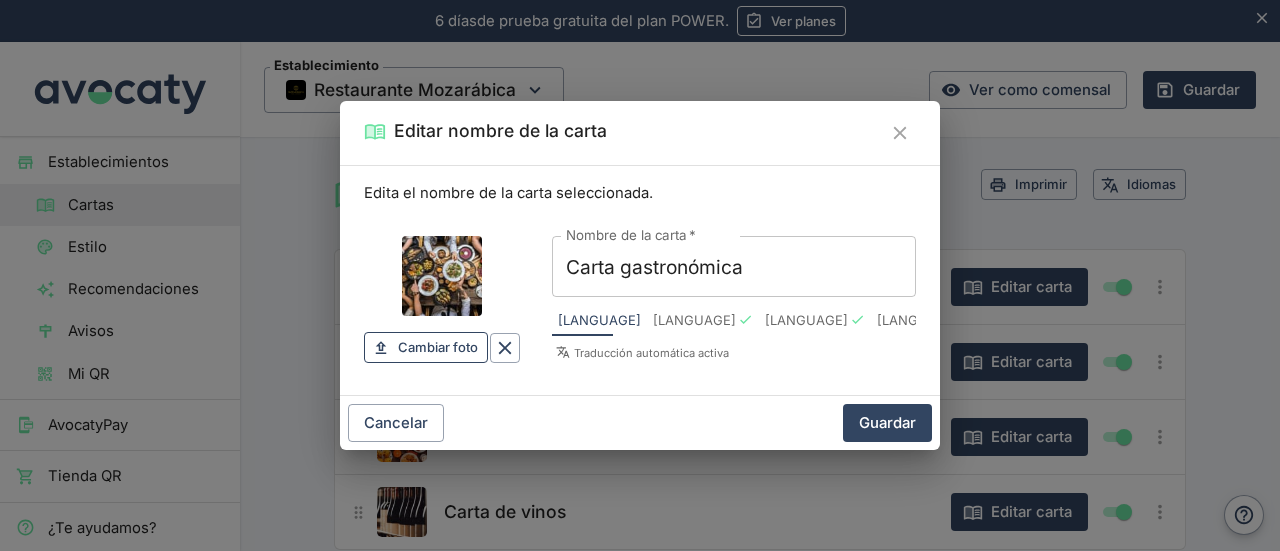 type on "C:\fakepath\DSC04365.jpg" 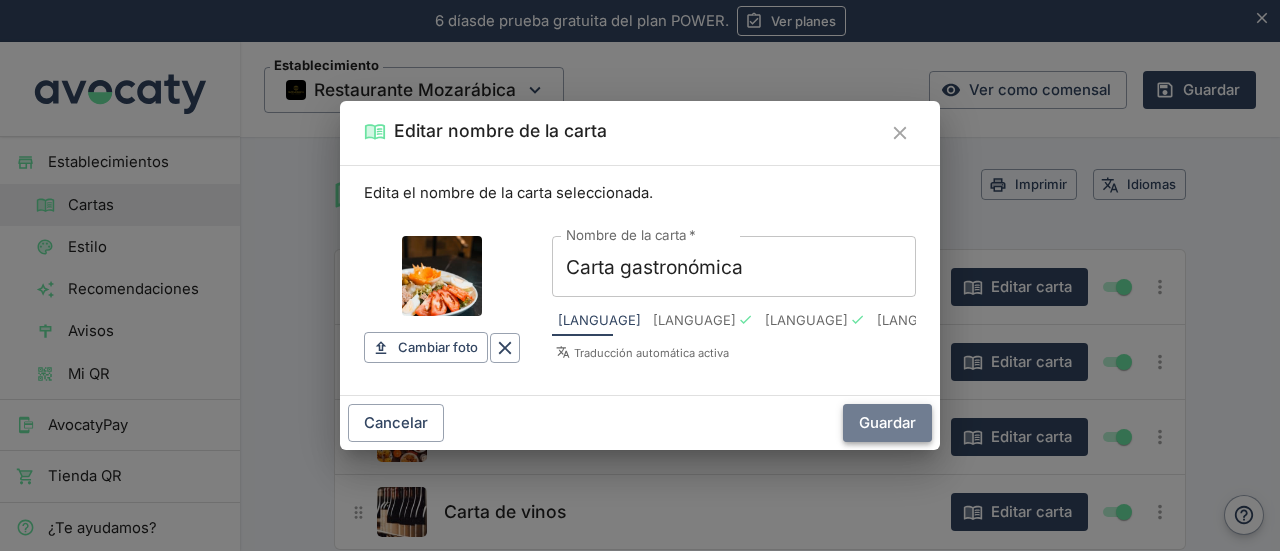 click on "Guardar" at bounding box center (887, 423) 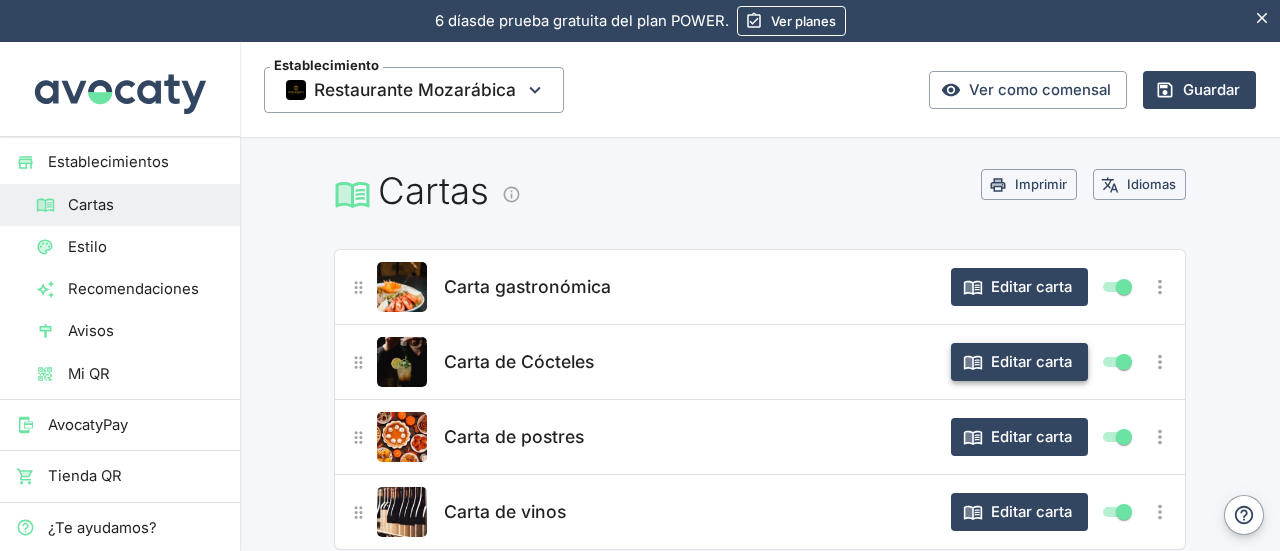 click on "Editar carta" at bounding box center (1019, 362) 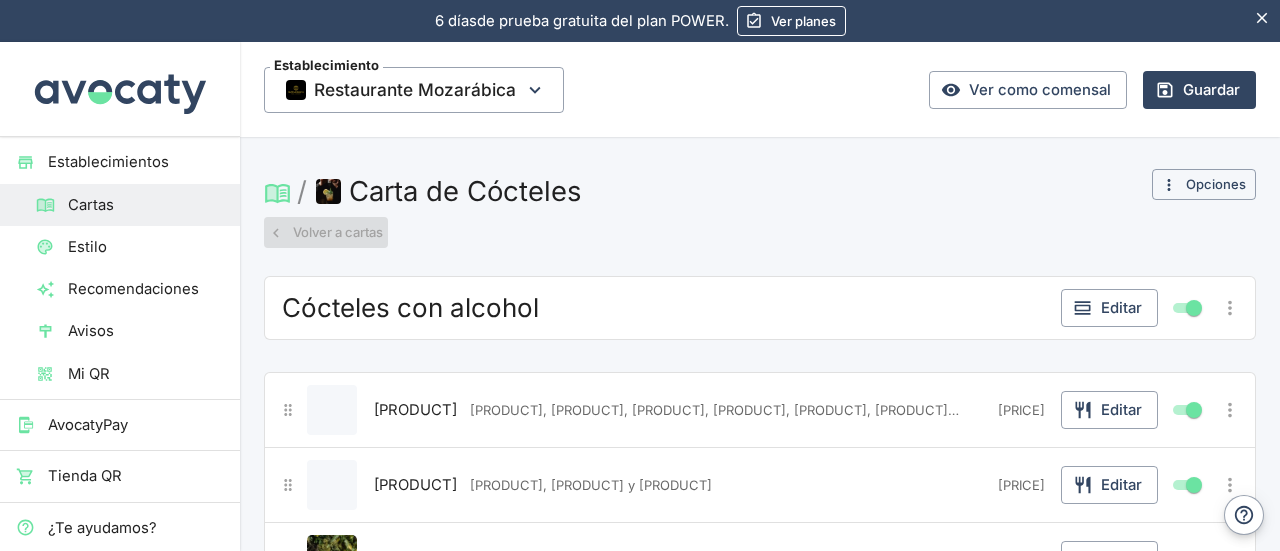 click on "Volver a cartas" at bounding box center (326, 232) 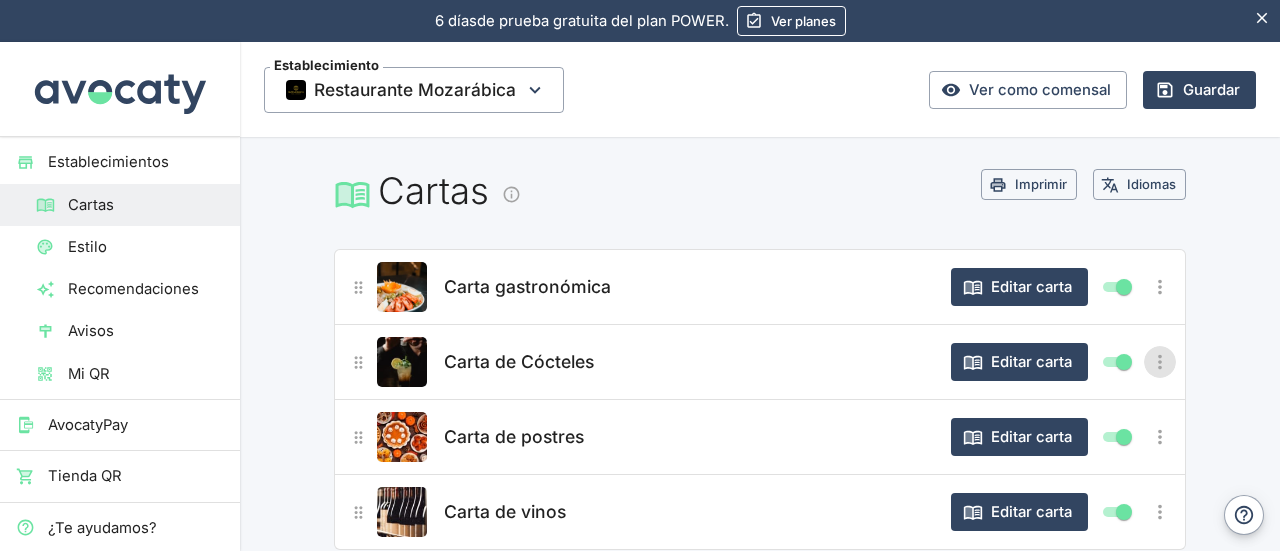click 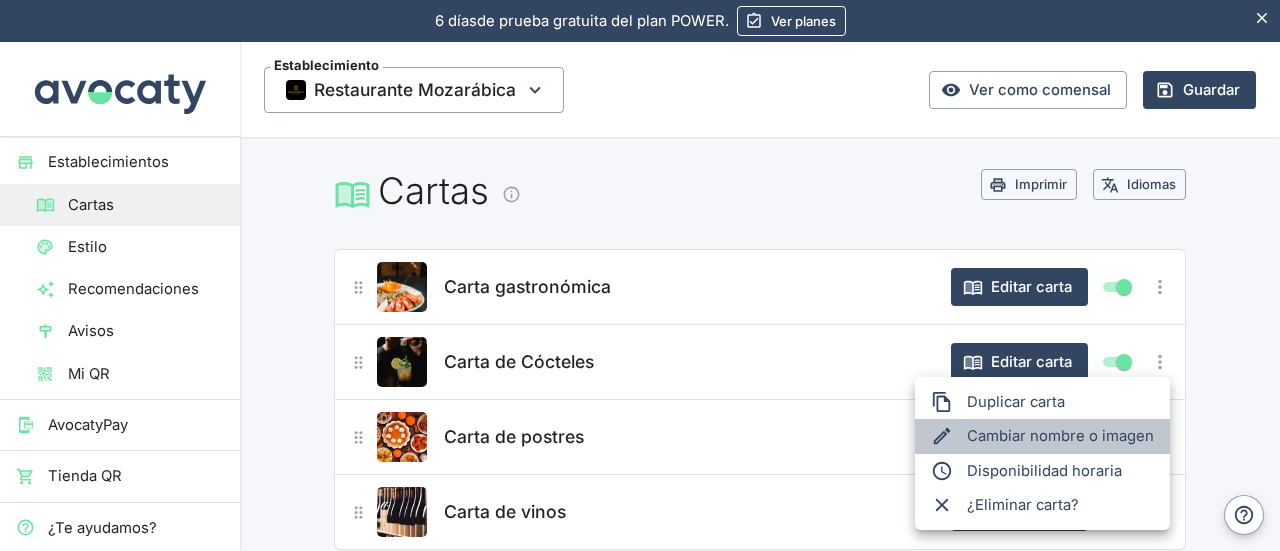 click on "Cambiar nombre o imagen" at bounding box center (1042, 436) 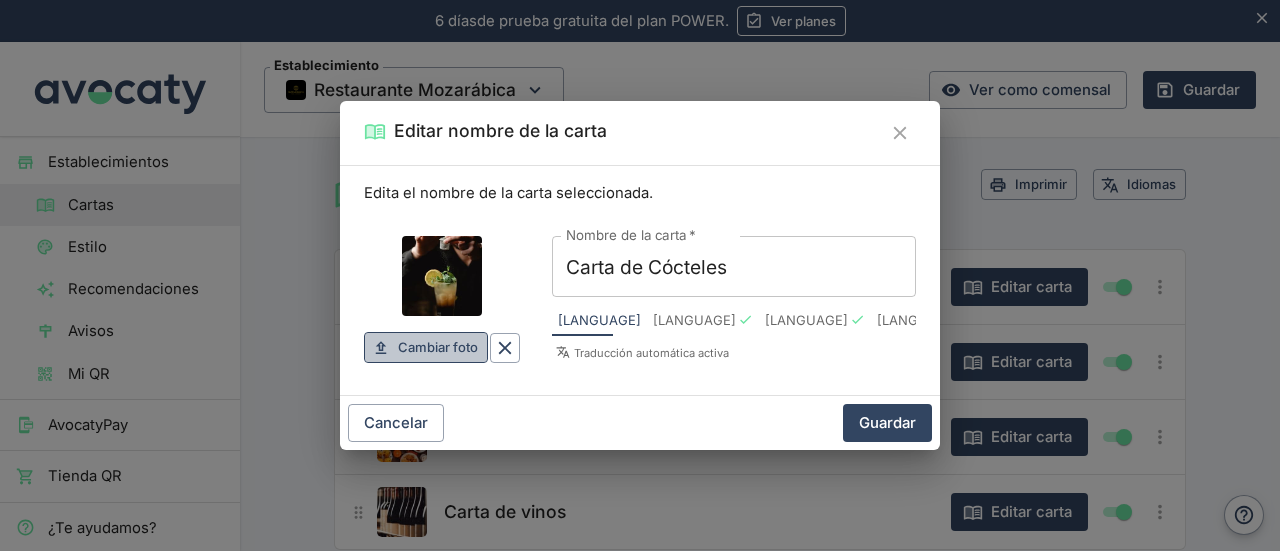 click on "Cambiar foto" at bounding box center [438, 347] 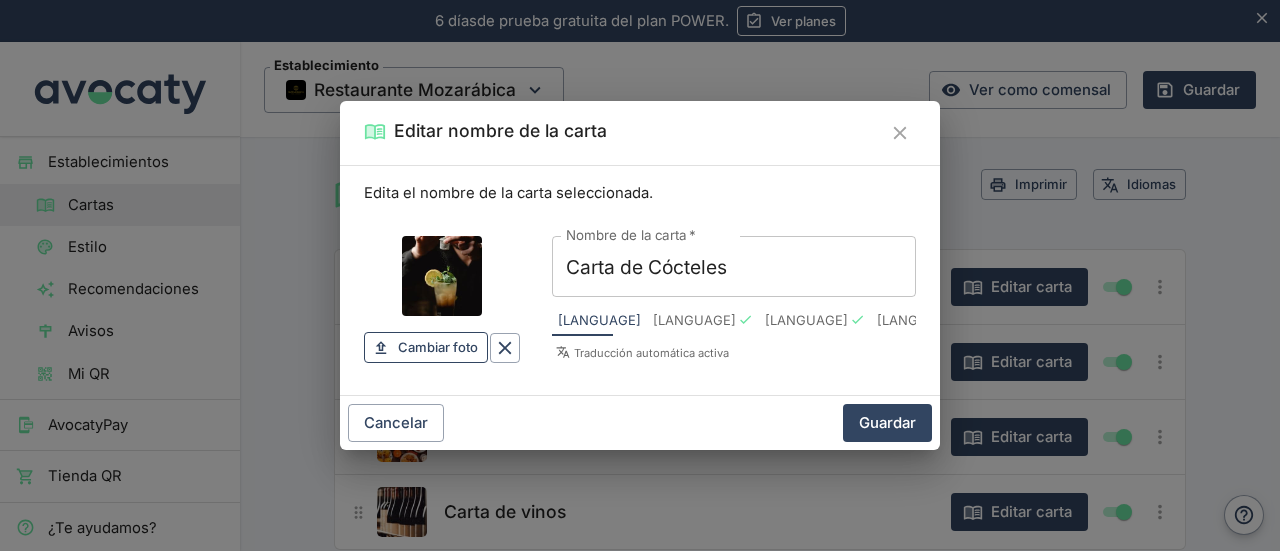type on "C:\fakepath\DSC04769.jpg" 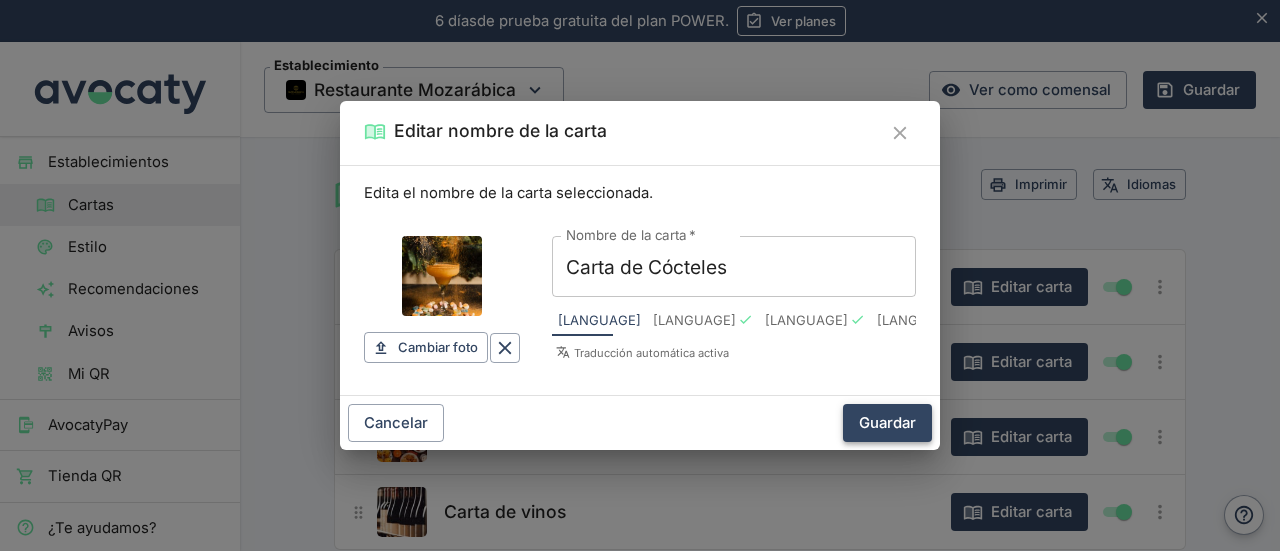 click on "Guardar" at bounding box center [887, 423] 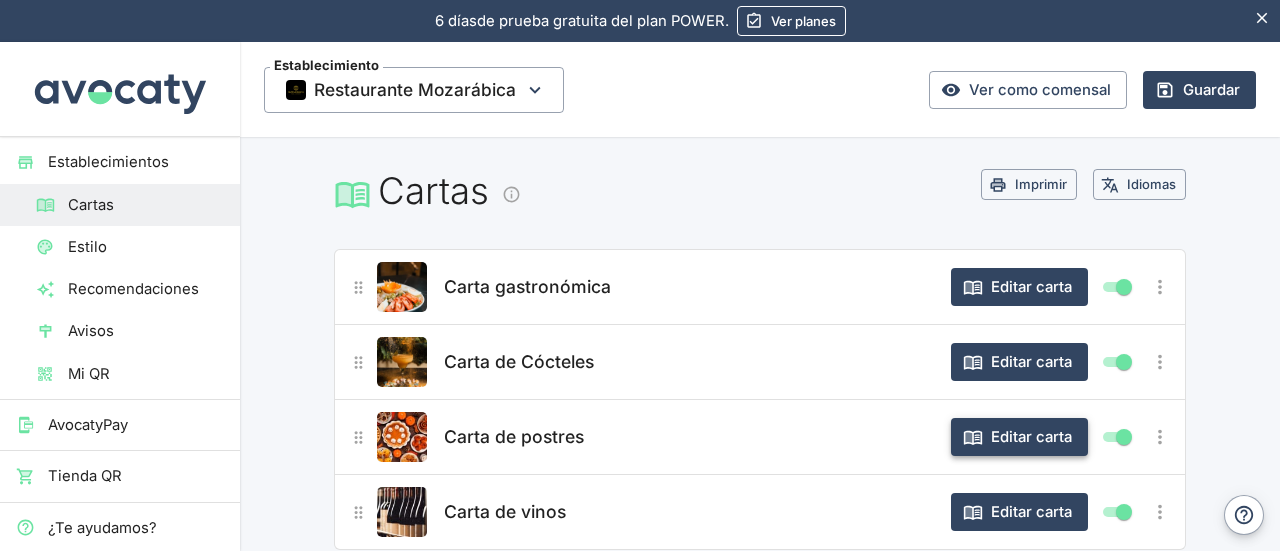 click on "Editar carta" at bounding box center (1019, 437) 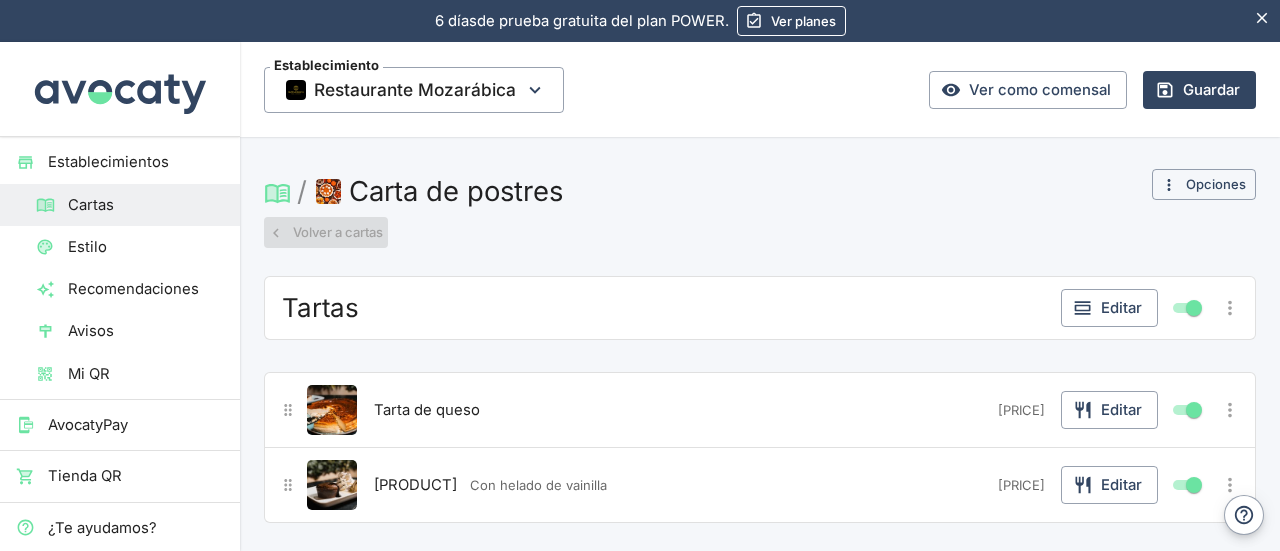 click 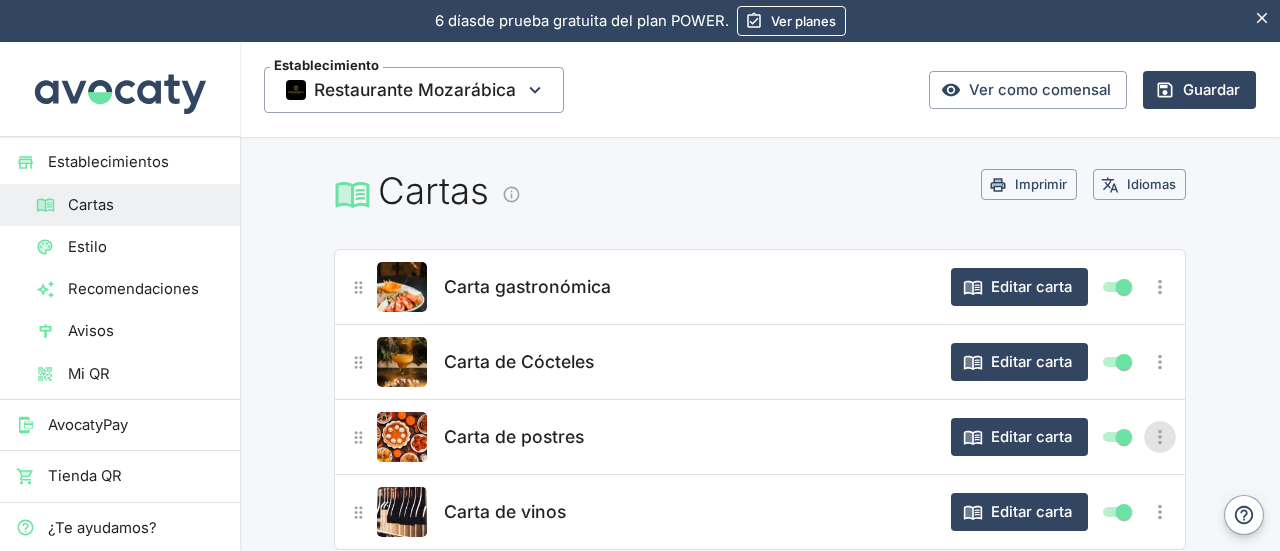 click 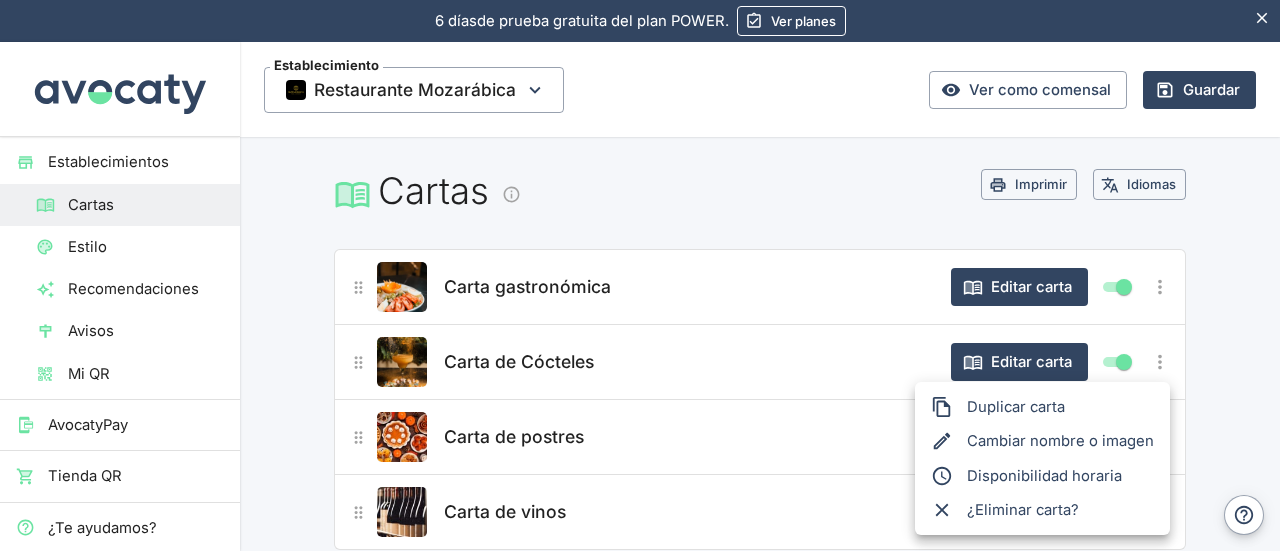 click on "Cambiar nombre o imagen" at bounding box center [1042, 441] 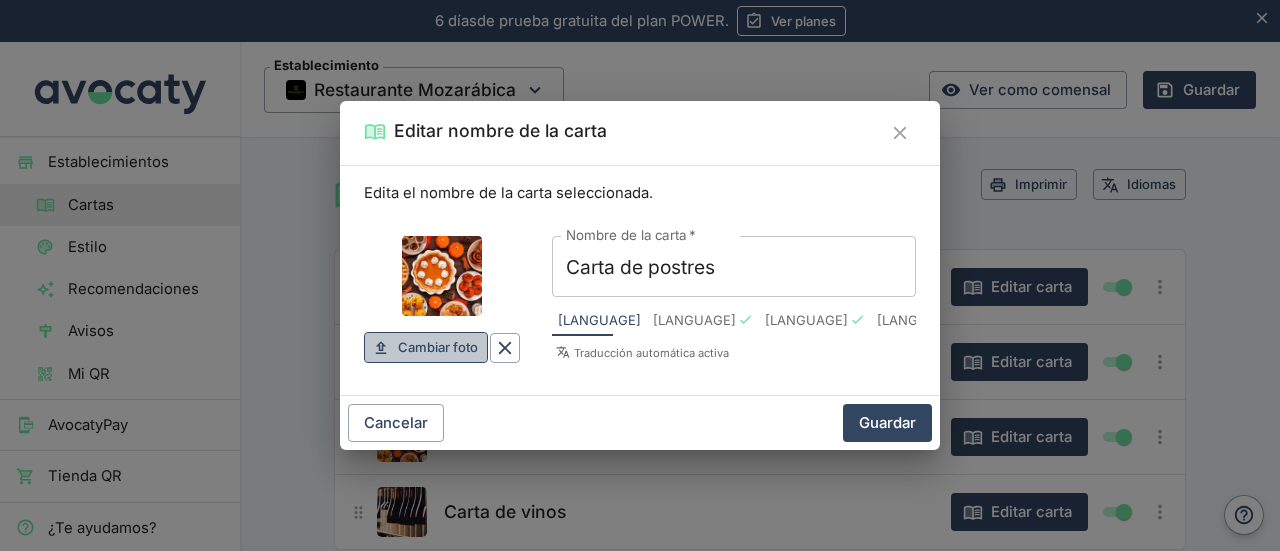 click on "Cambiar foto" at bounding box center (438, 347) 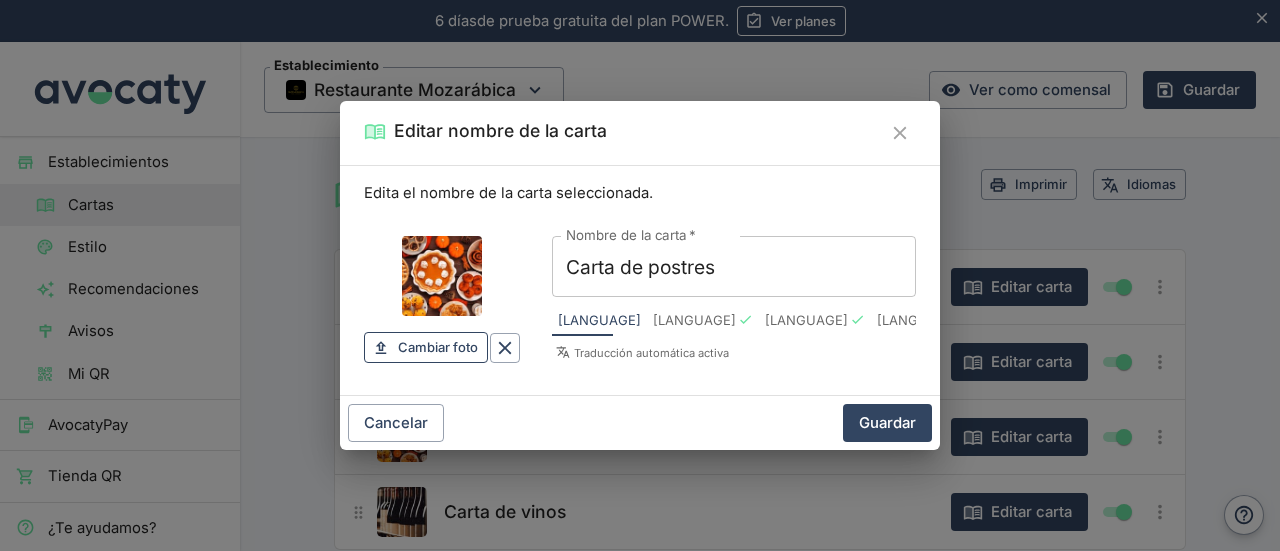 type on "C:\fakepath\DSC04740.jpg" 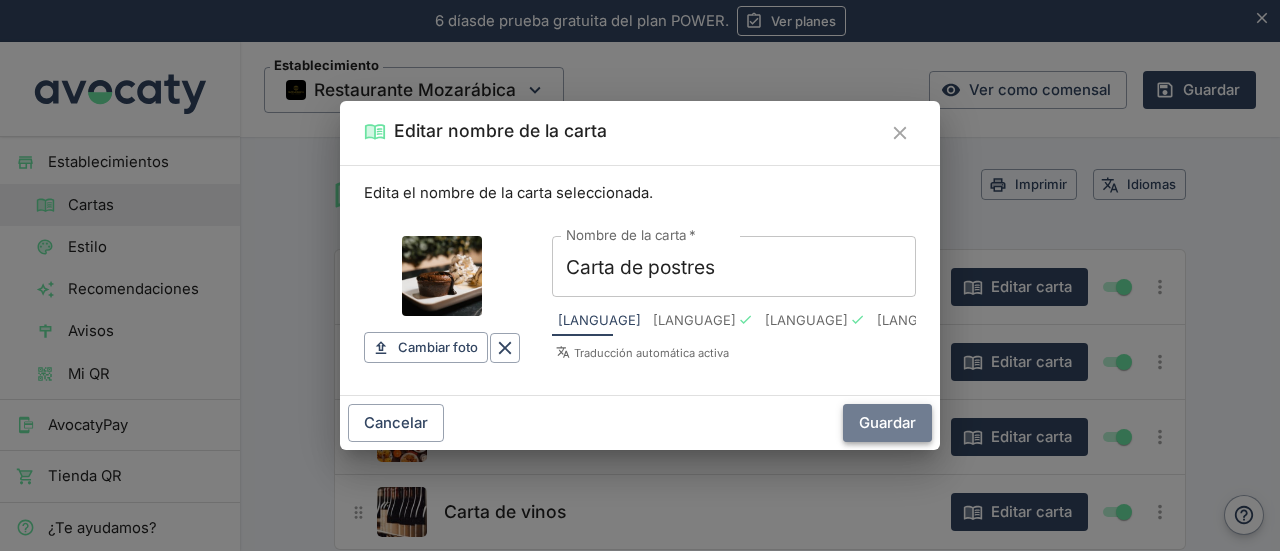 click on "Guardar" at bounding box center (887, 423) 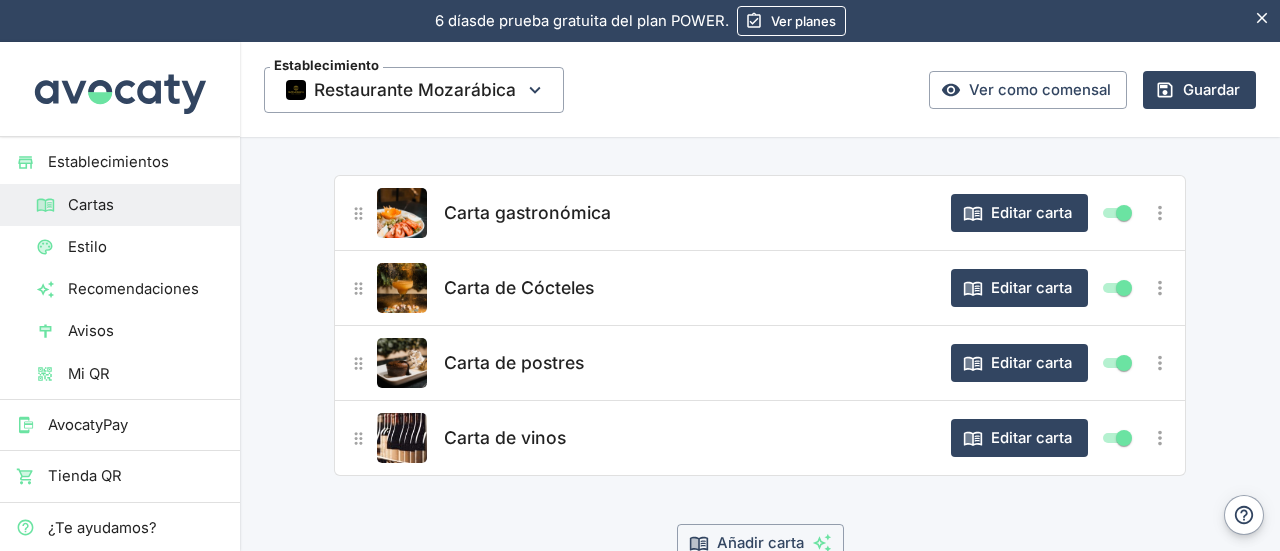scroll, scrollTop: 74, scrollLeft: 0, axis: vertical 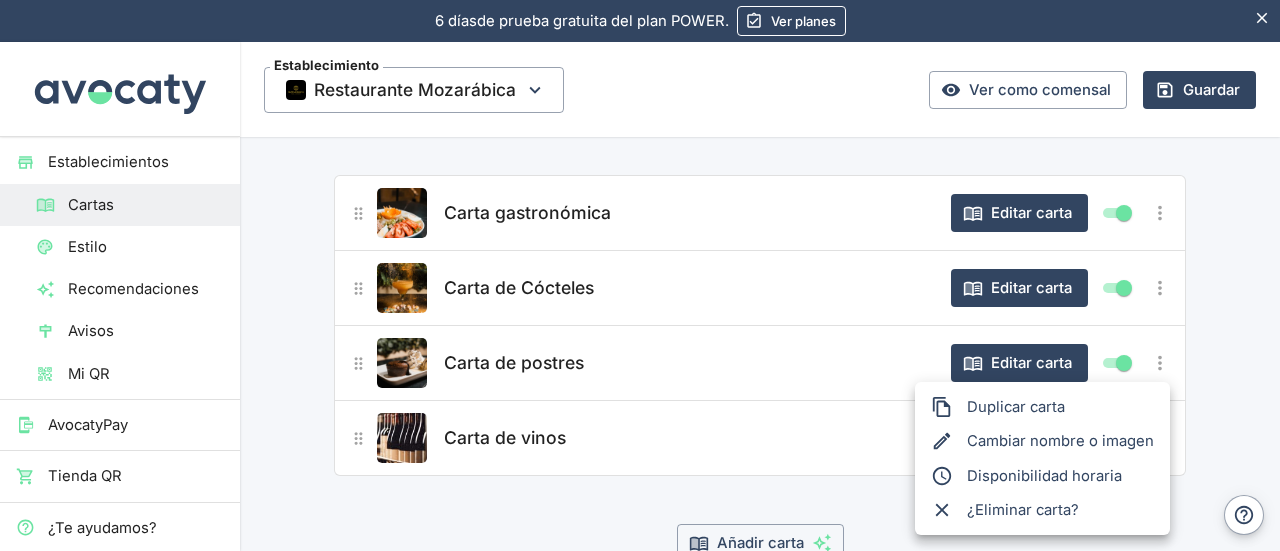 click on "Cambiar nombre o imagen" at bounding box center [1042, 441] 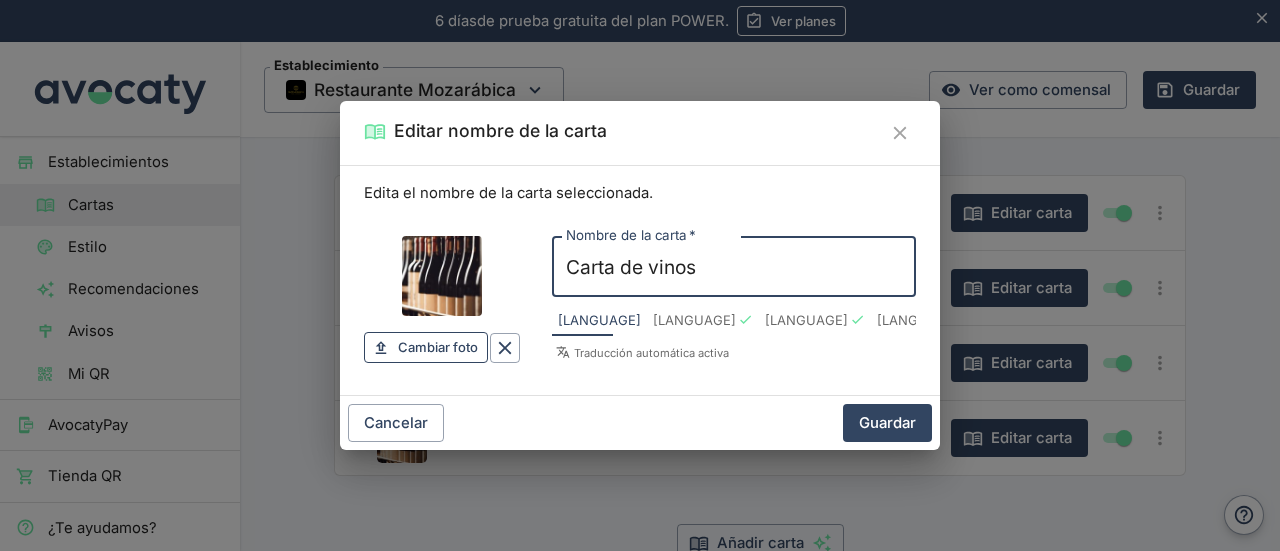 click on "Cambiar foto" at bounding box center [438, 347] 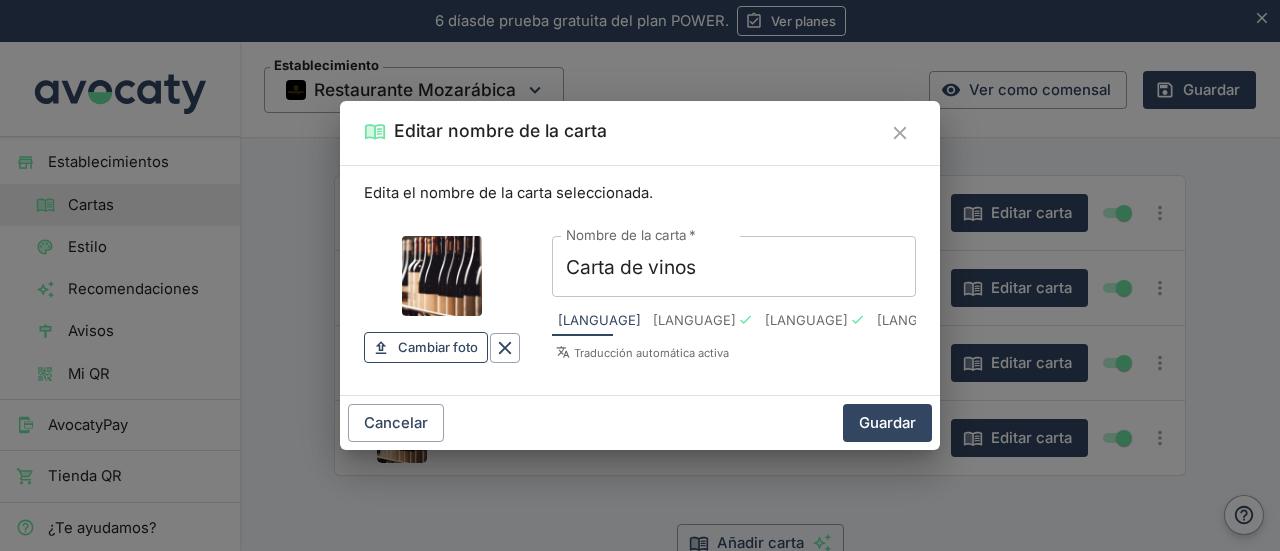 type on "C:\fakepath\DSC04785.jpg" 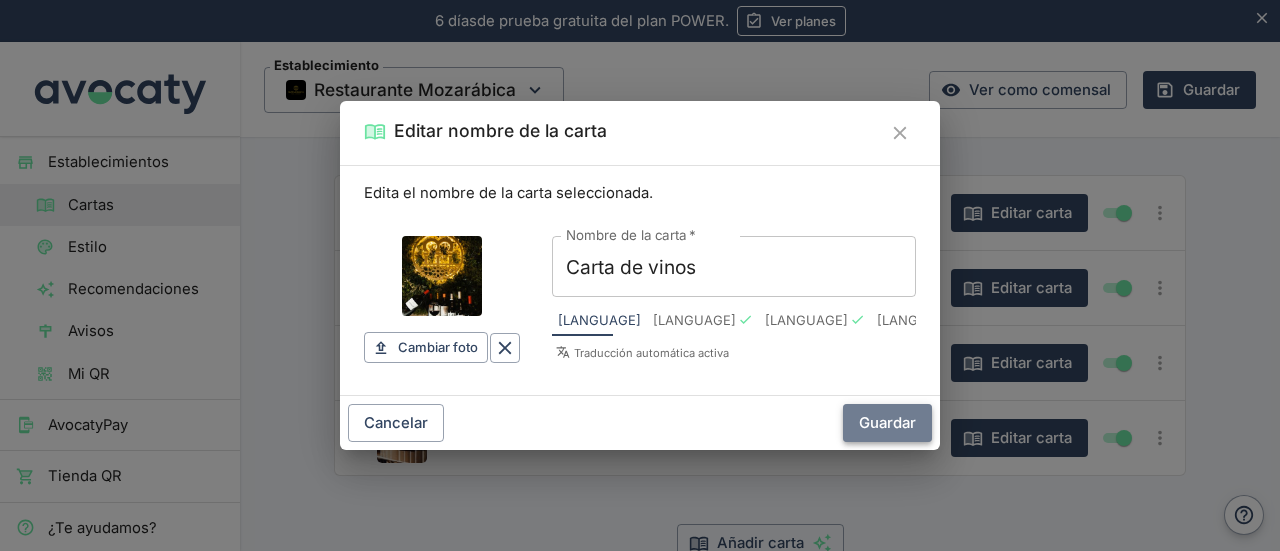 click on "Guardar" at bounding box center (887, 423) 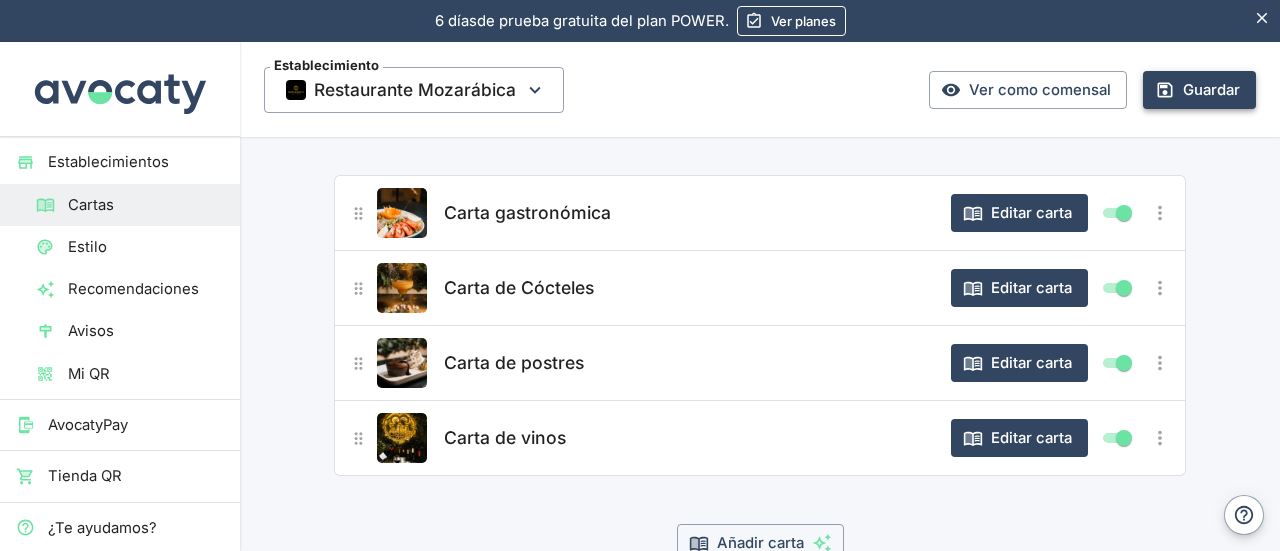 click on "Guardar" at bounding box center [1199, 90] 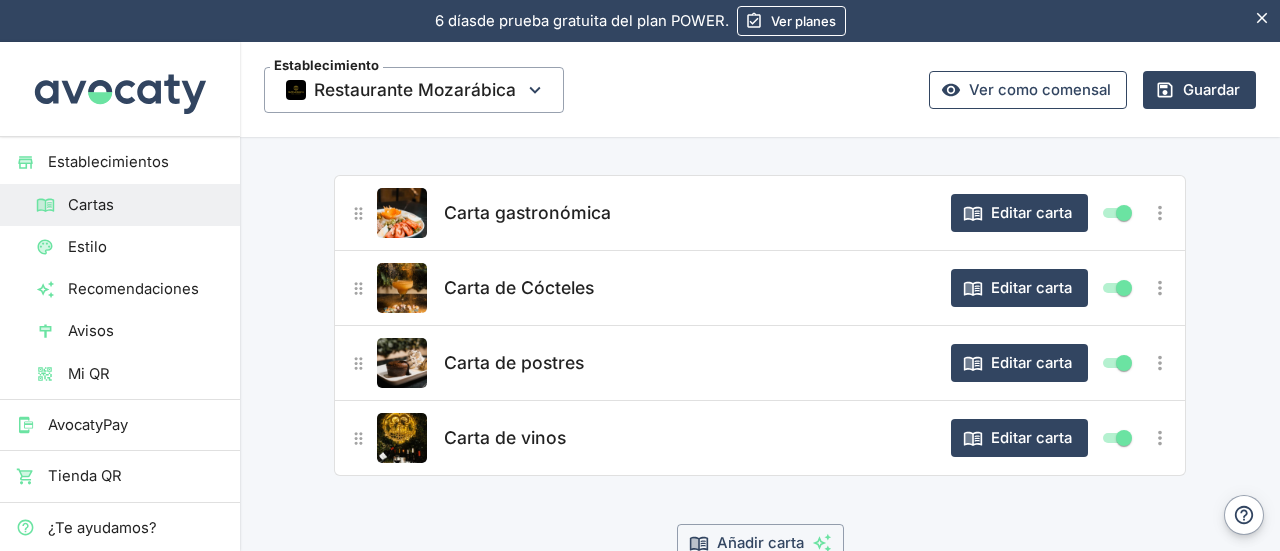 click on "Ver como comensal" at bounding box center [1028, 90] 